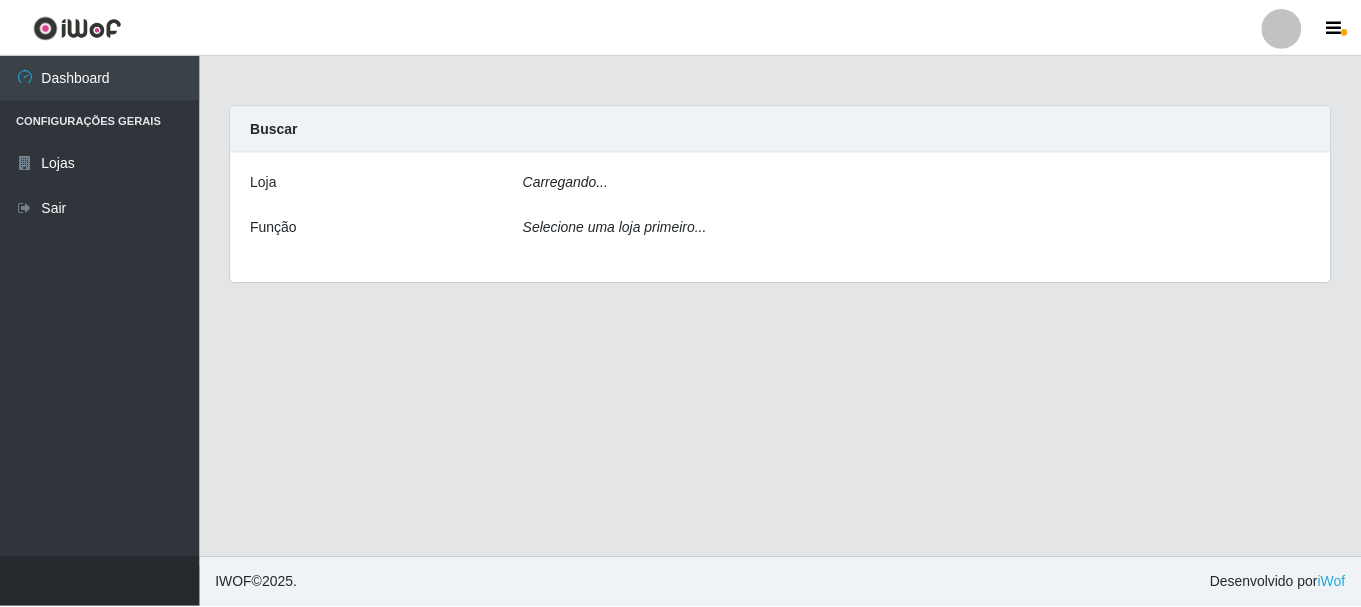 scroll, scrollTop: 0, scrollLeft: 0, axis: both 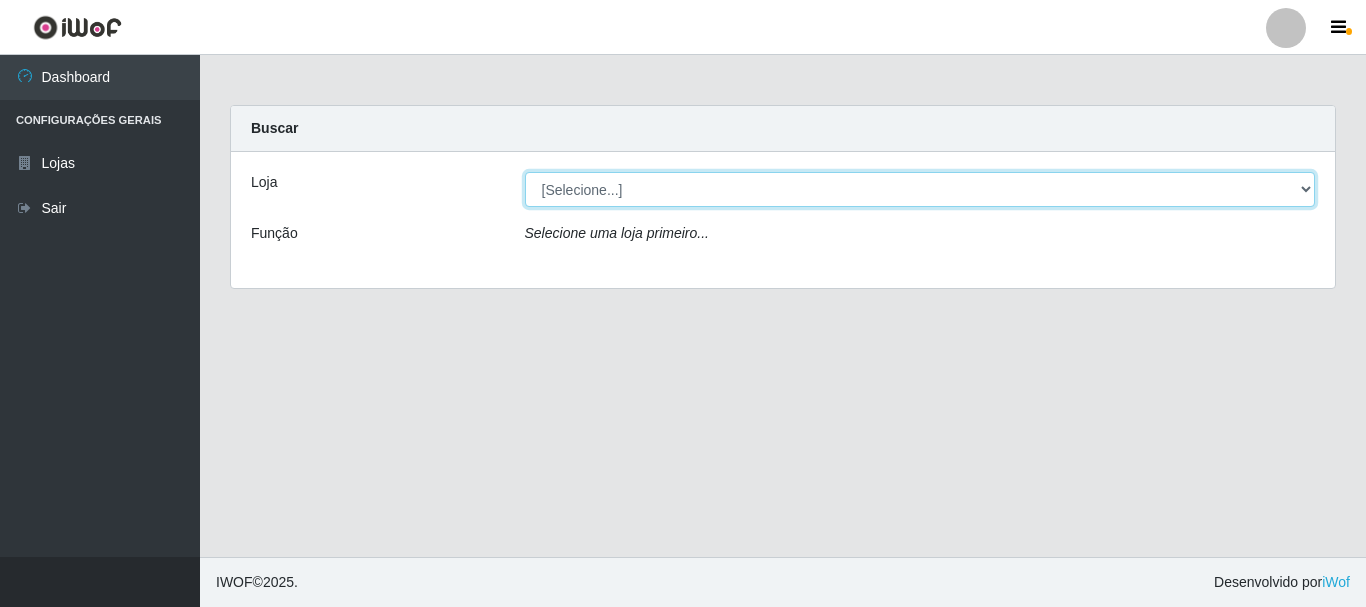 click on "[Selecione...] [LOCATION] - Pajuçara [LOCATION] - Pompeia" at bounding box center (920, 189) 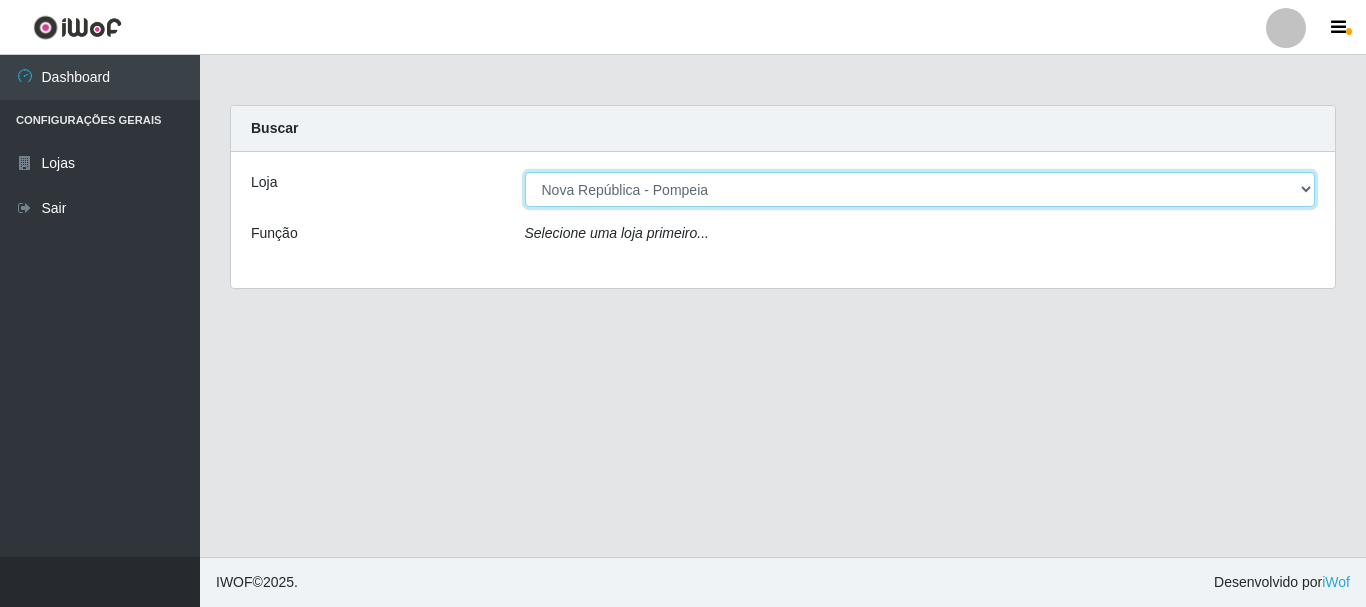 click on "[Selecione...] [LOCATION] - Pajuçara [LOCATION] - Pompeia" at bounding box center [920, 189] 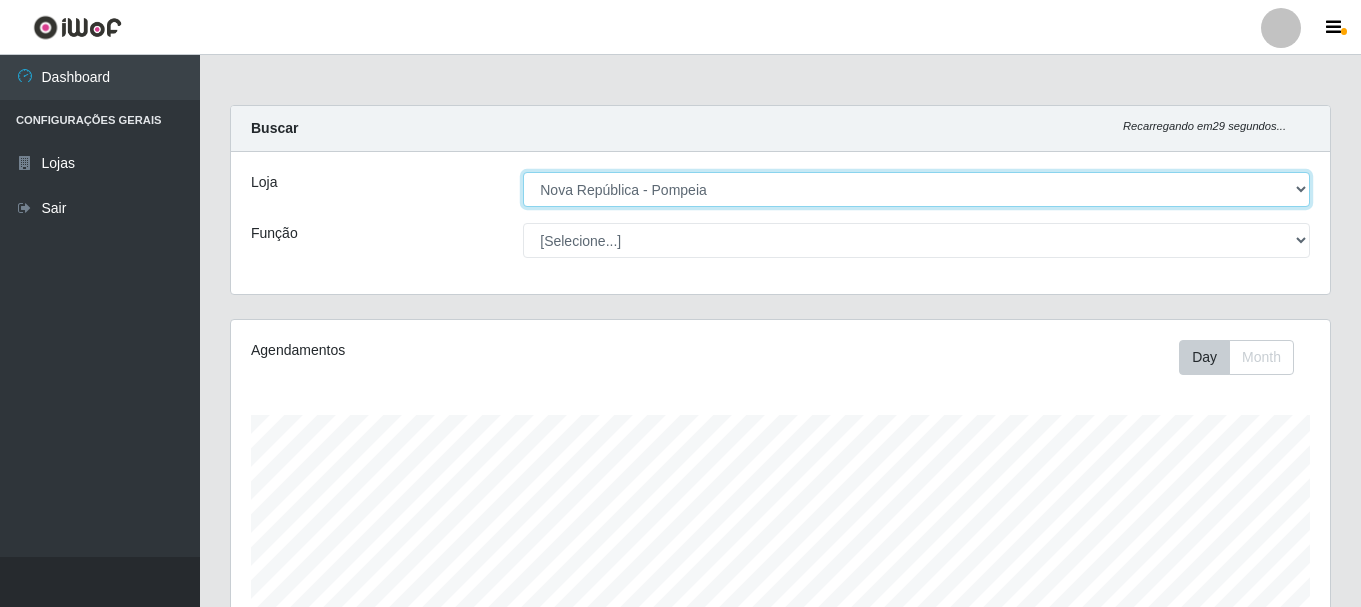 scroll, scrollTop: 999585, scrollLeft: 998901, axis: both 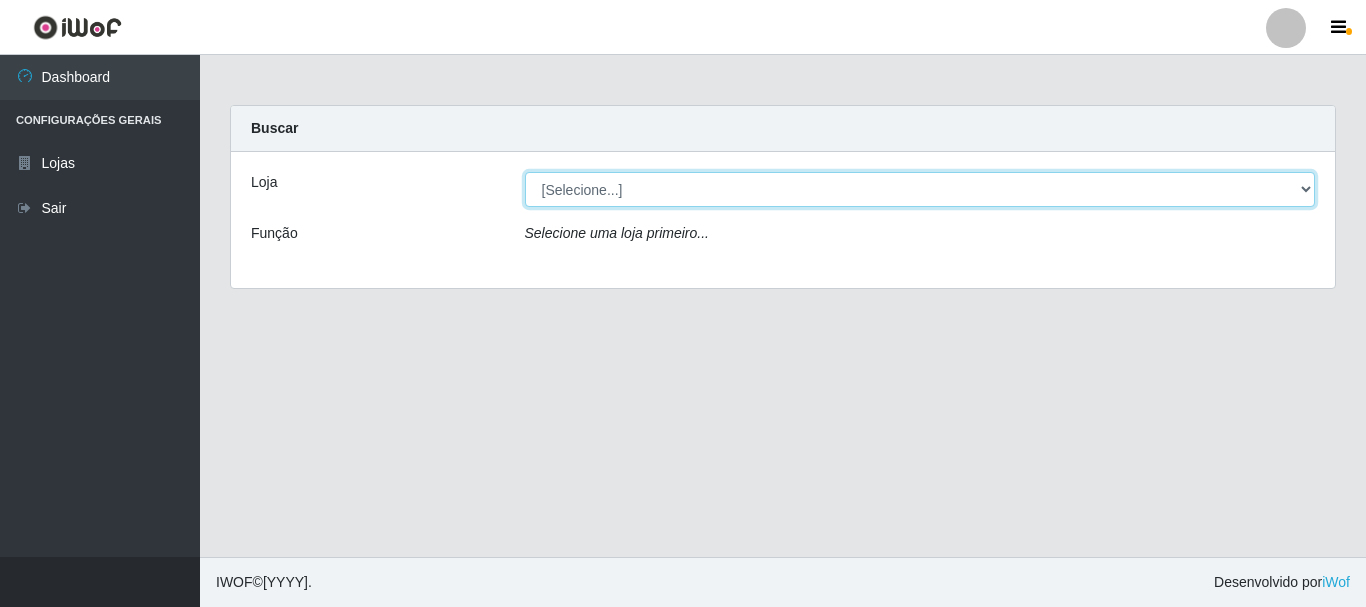 click on "[Selecione...] Nova República - Pajuçara Nova República - Pompeia" at bounding box center [920, 189] 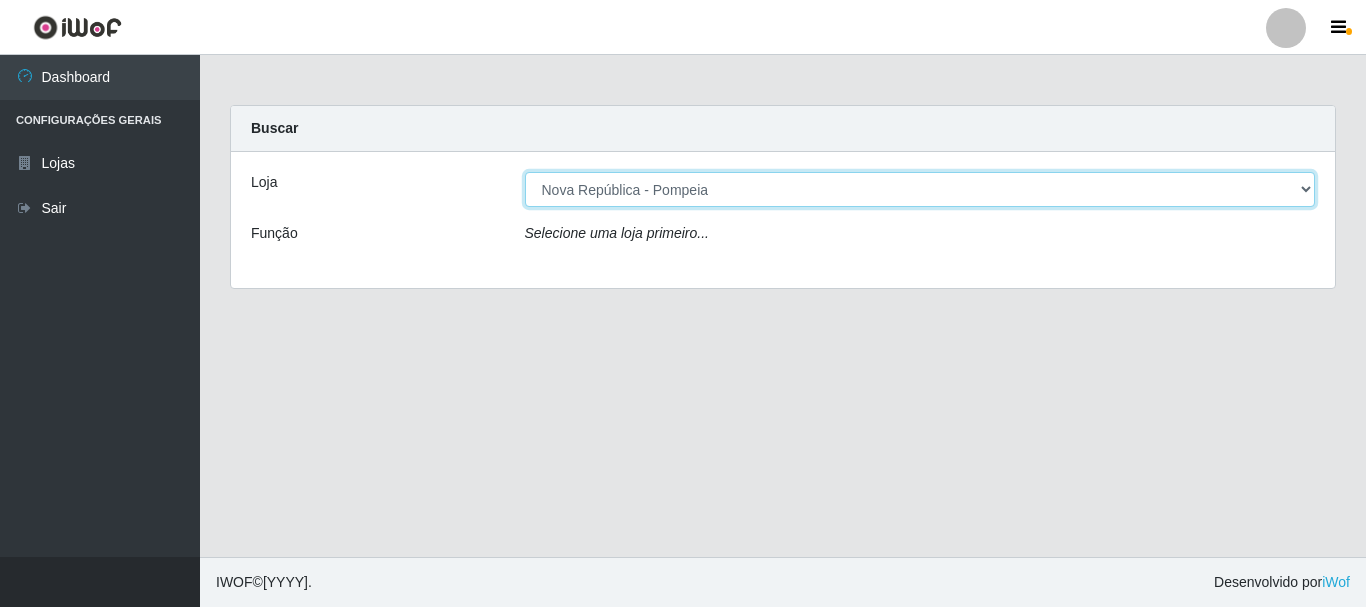 click on "[Selecione...] Nova República - Pajuçara Nova República - Pompeia" at bounding box center (920, 189) 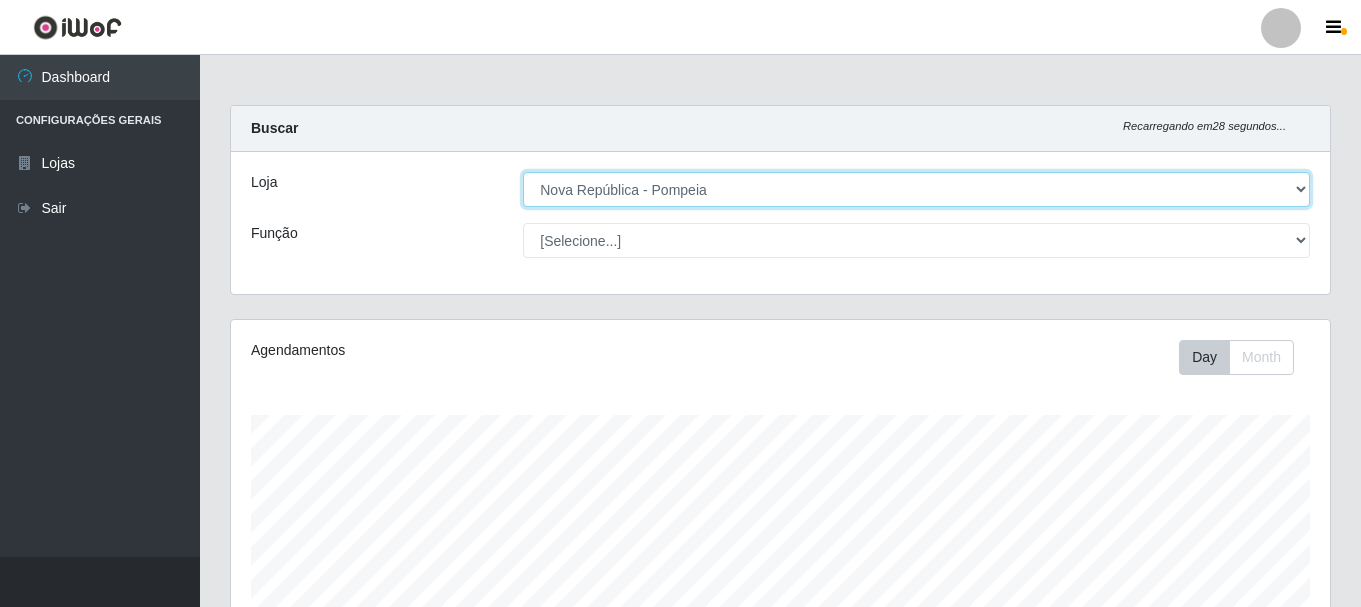 scroll, scrollTop: 999585, scrollLeft: 998901, axis: both 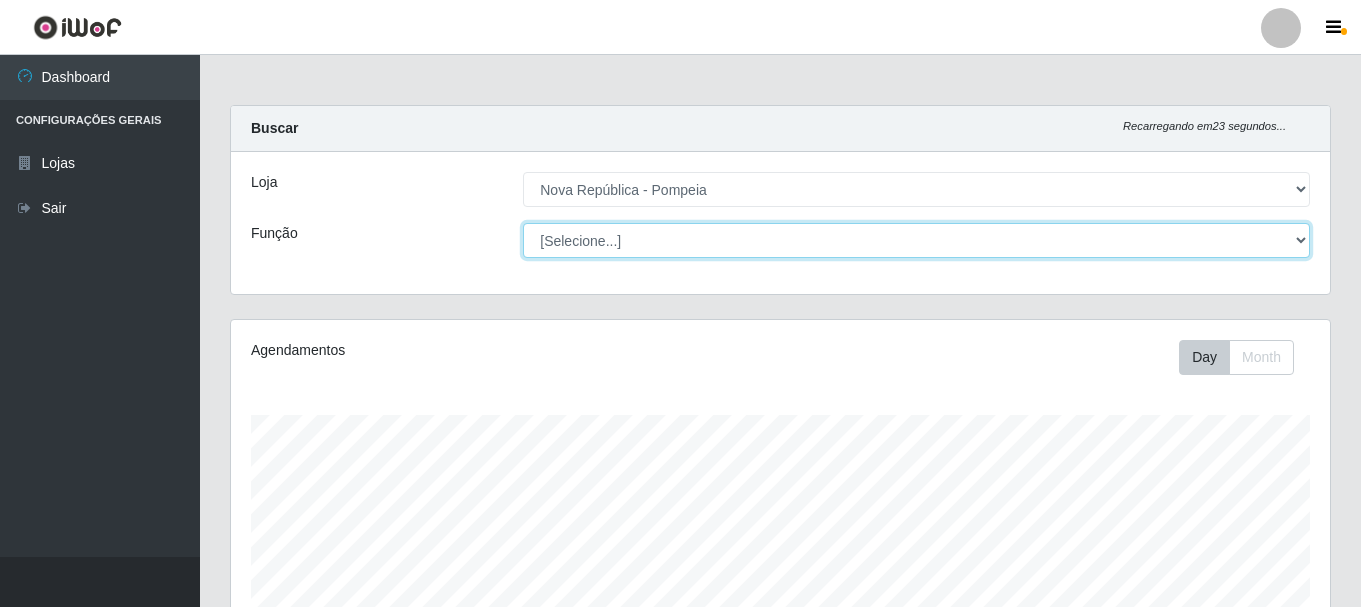 click on "[Selecione...] Balconista Operador de Caixa Recepcionista Repositor" at bounding box center (916, 240) 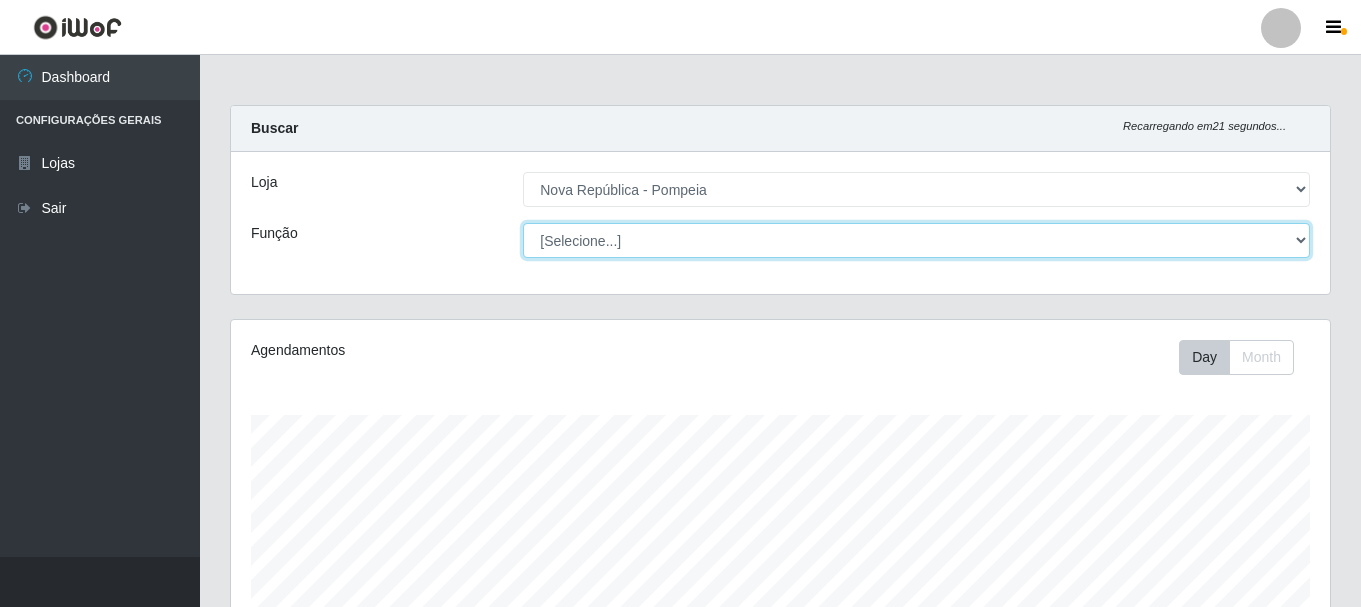 select on "22" 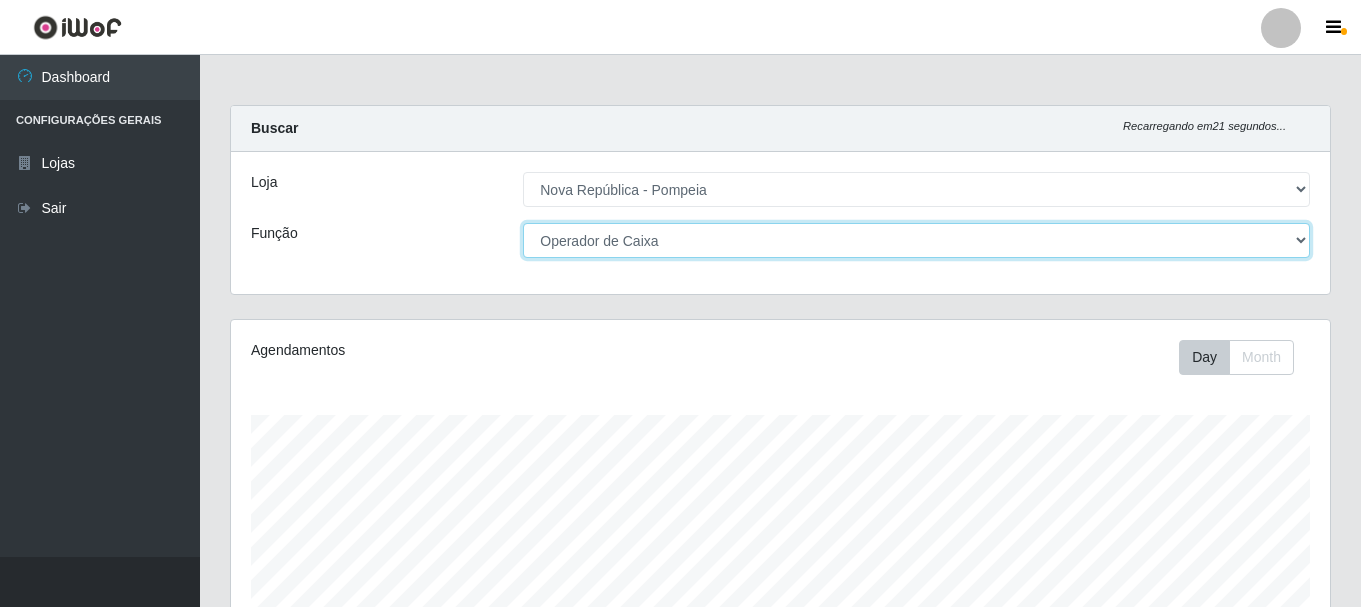 click on "[Selecione...] Balconista Operador de Caixa Recepcionista Repositor" at bounding box center [916, 240] 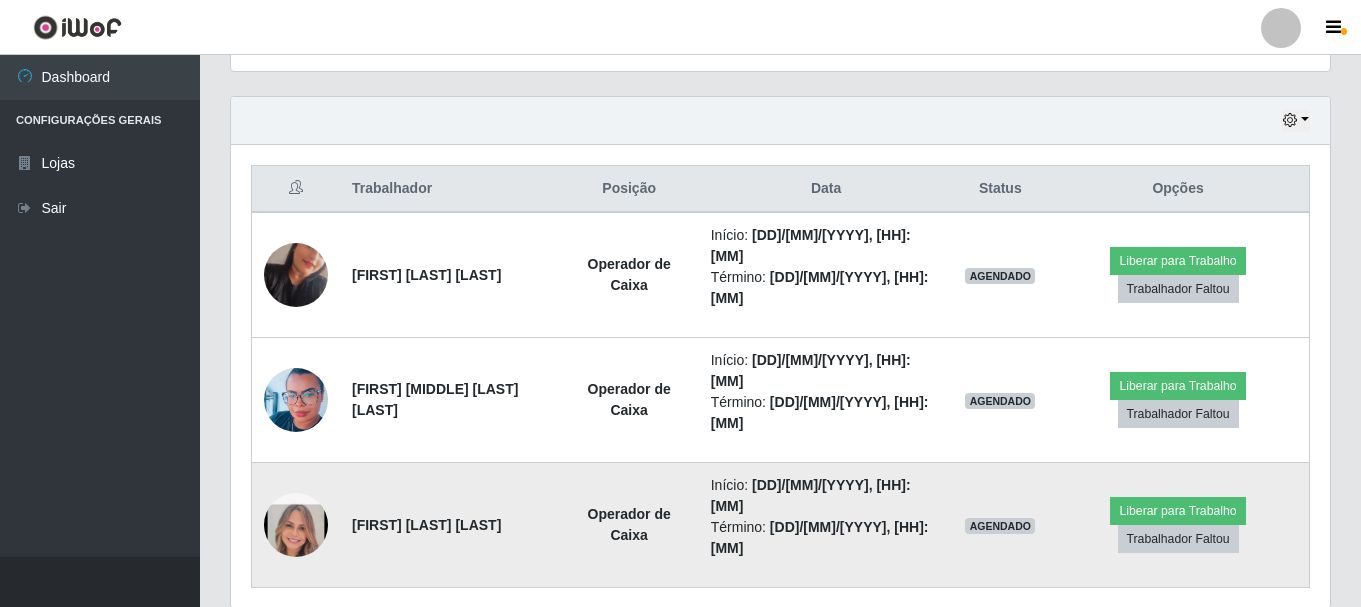 scroll, scrollTop: 665, scrollLeft: 0, axis: vertical 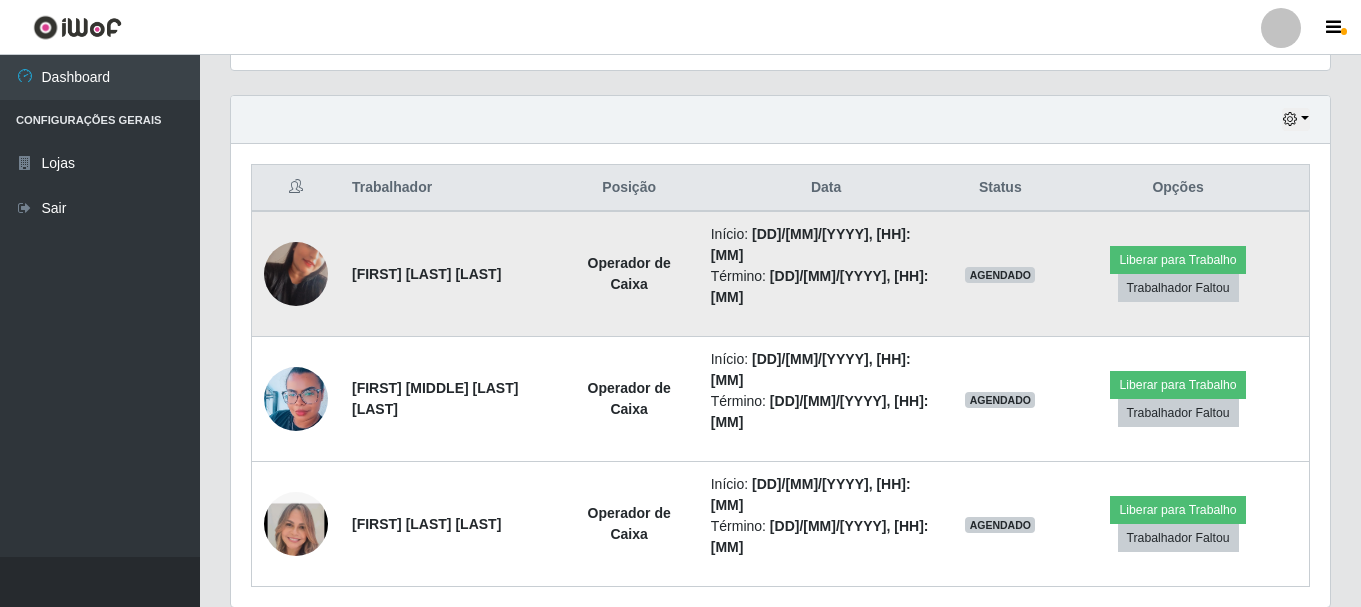 drag, startPoint x: 349, startPoint y: 264, endPoint x: 557, endPoint y: 278, distance: 208.47063 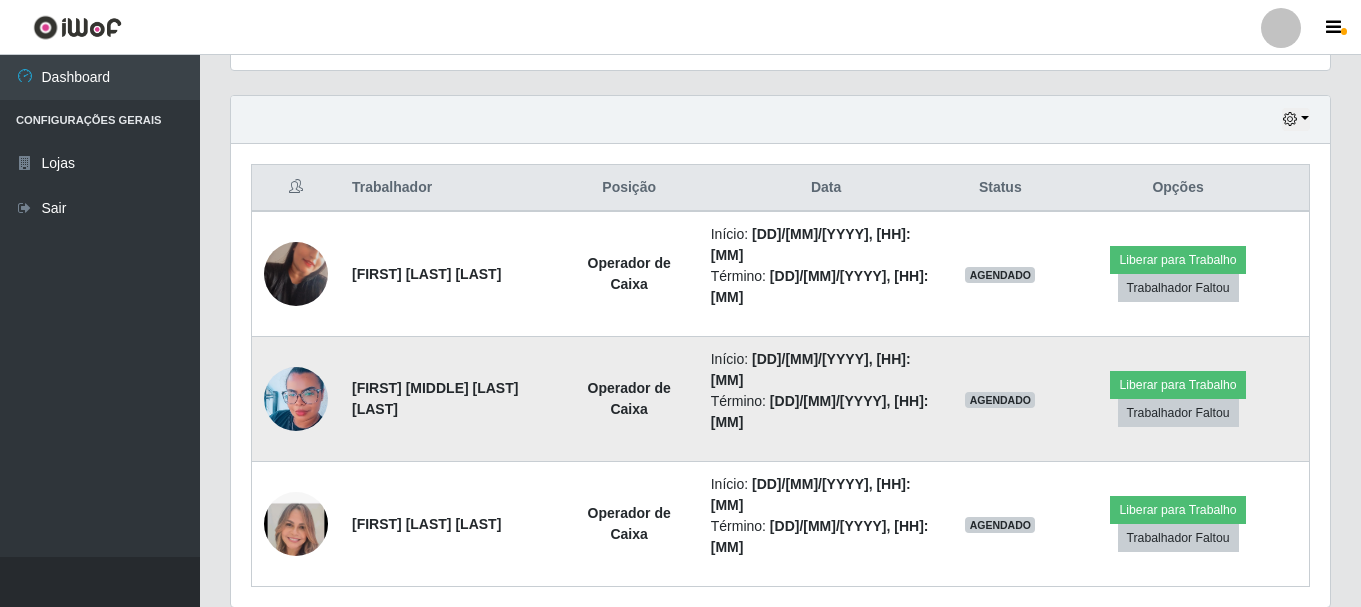 drag, startPoint x: 348, startPoint y: 367, endPoint x: 595, endPoint y: 366, distance: 247.00203 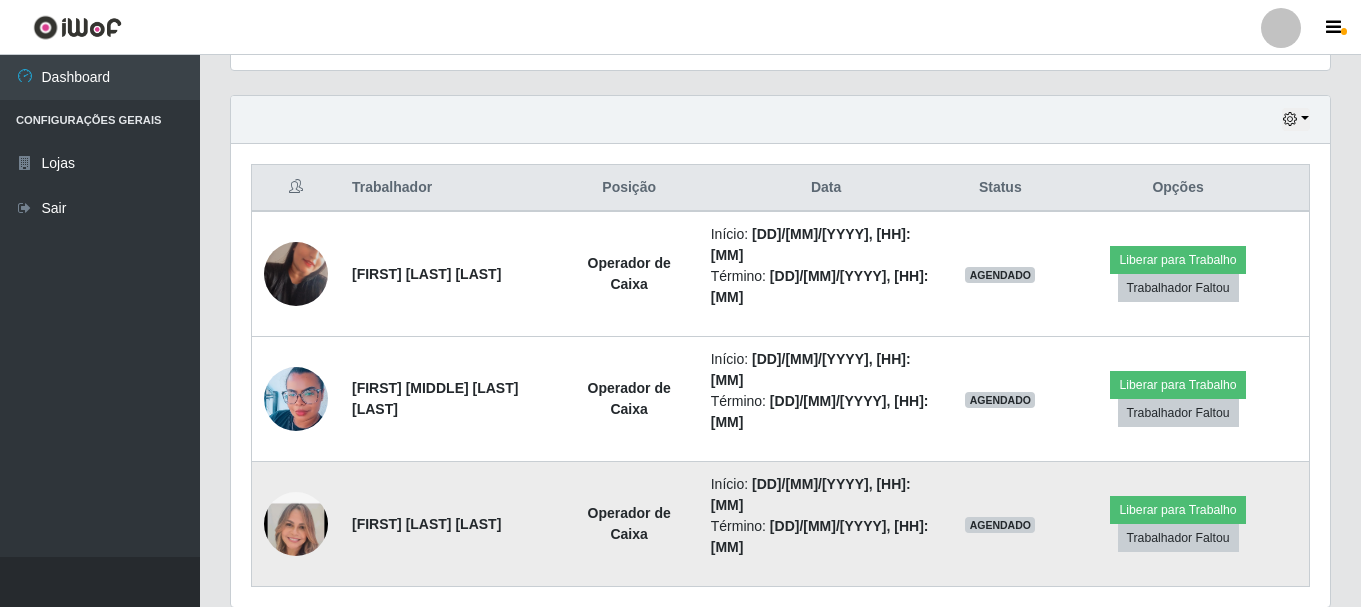 drag, startPoint x: 347, startPoint y: 463, endPoint x: 546, endPoint y: 502, distance: 202.7856 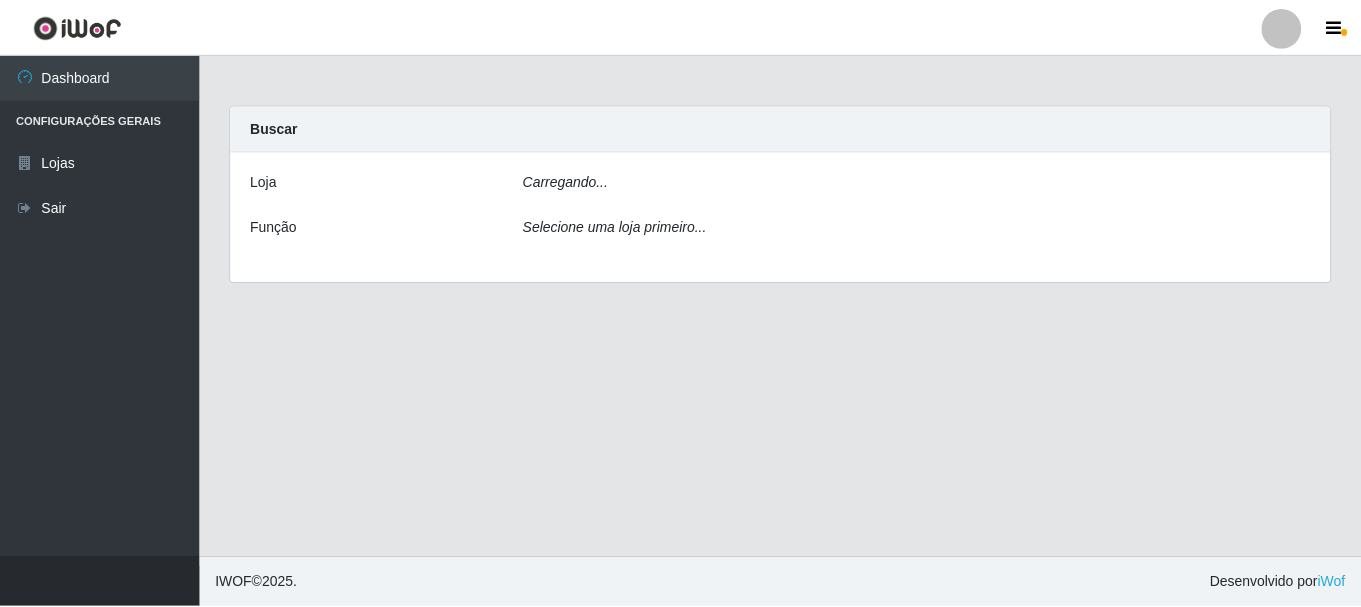 scroll, scrollTop: 0, scrollLeft: 0, axis: both 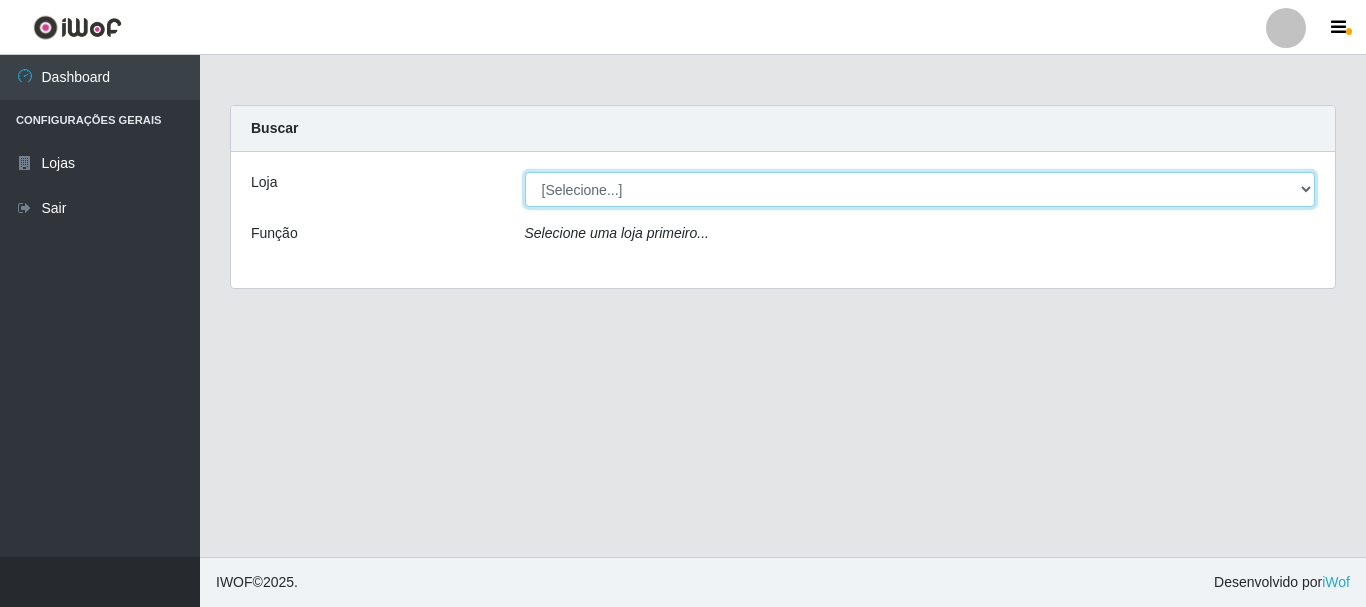 click on "[Selecione...] [LOCATION] - Pajuçara [LOCATION] - Pompeia" at bounding box center [920, 189] 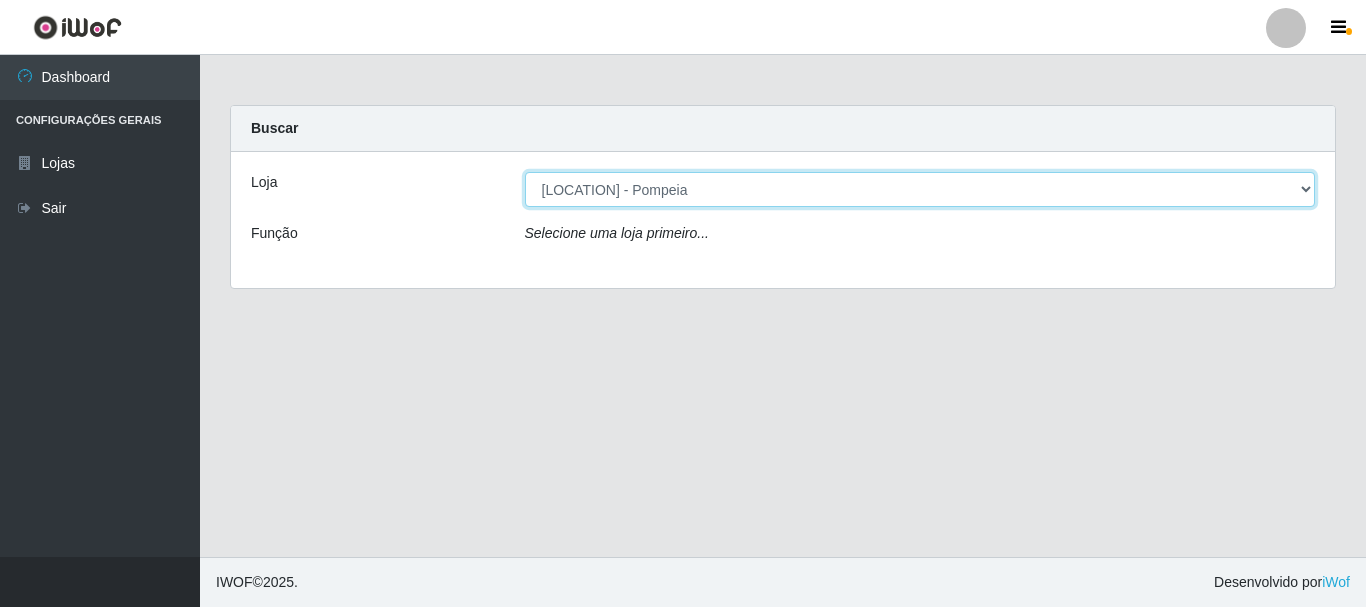 click on "[Selecione...] [LOCATION] - Pajuçara [LOCATION] - Pompeia" at bounding box center [920, 189] 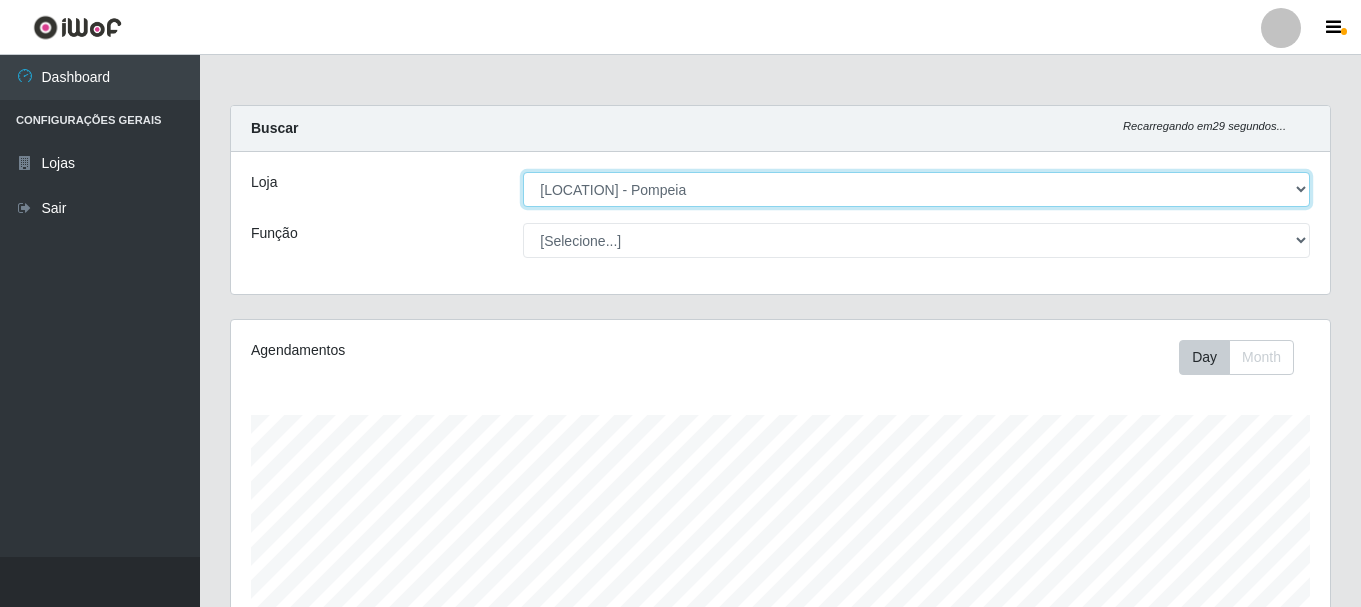 scroll, scrollTop: 999585, scrollLeft: 998901, axis: both 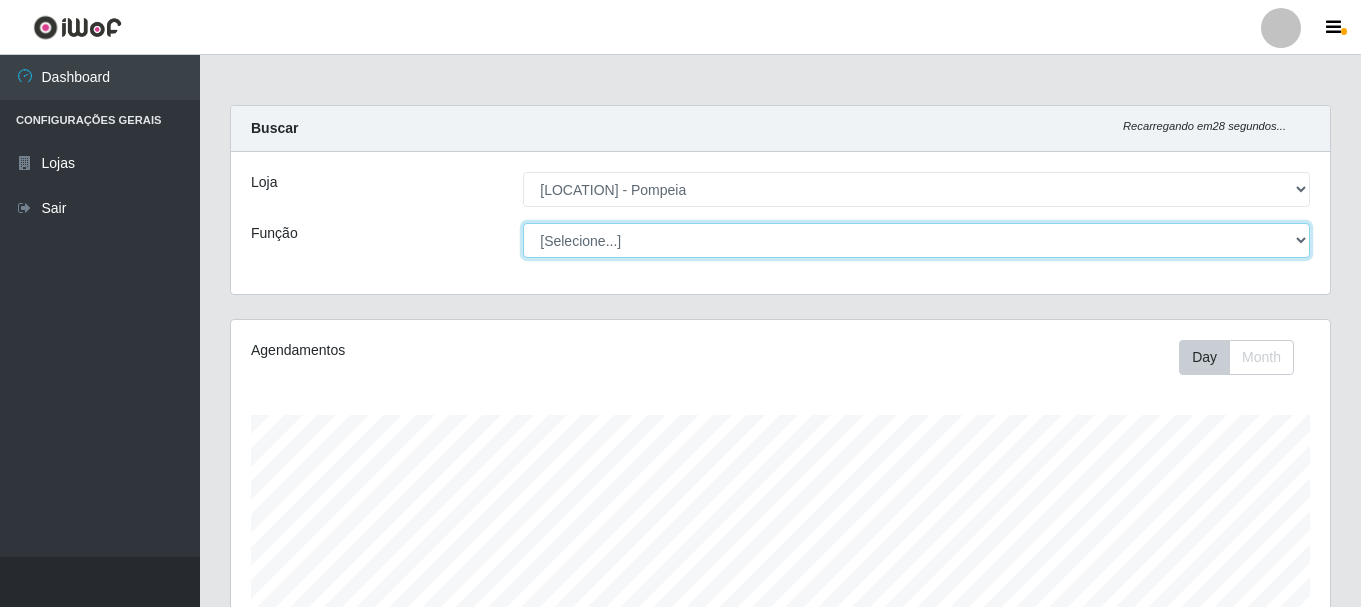 click on "[Selecione...] Balconista Operador de Caixa Recepcionista Repositor" at bounding box center (916, 240) 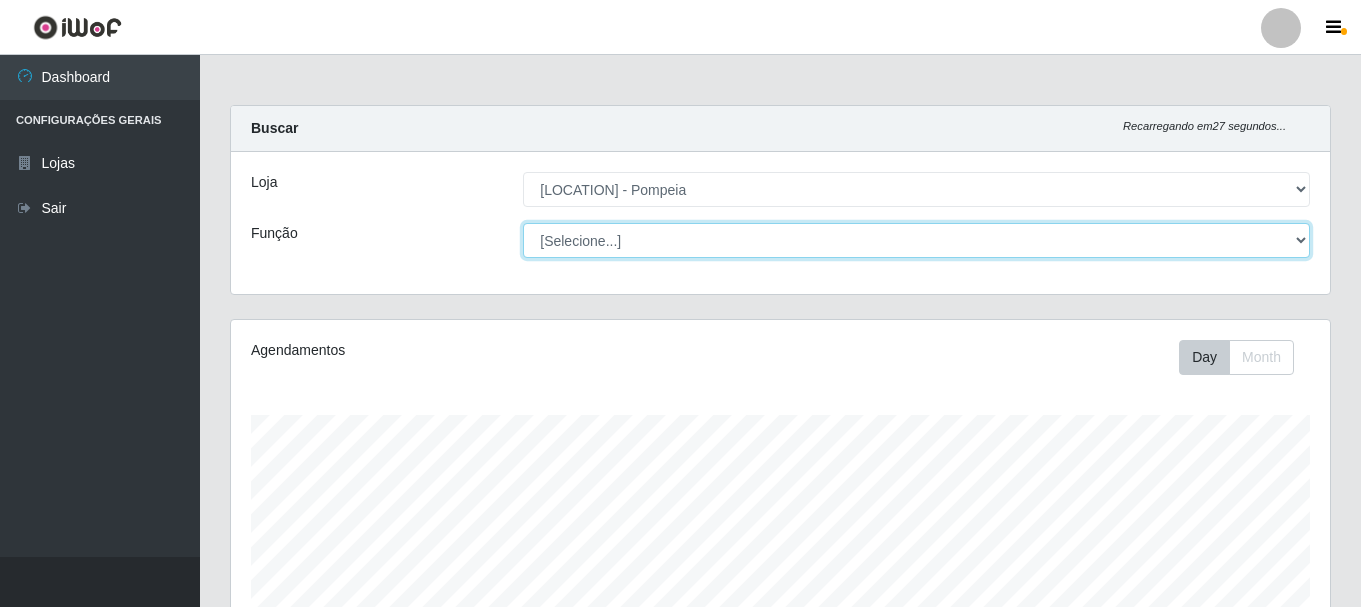 select on "22" 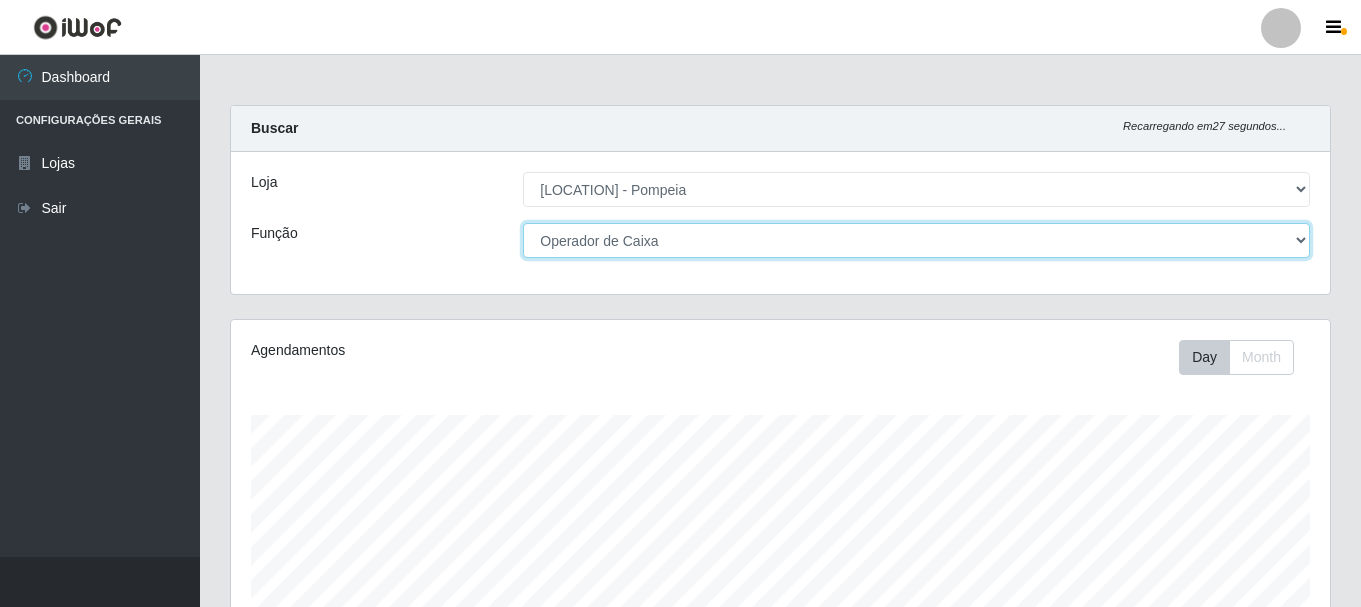 click on "[Selecione...] Balconista Operador de Caixa Recepcionista Repositor" at bounding box center (916, 240) 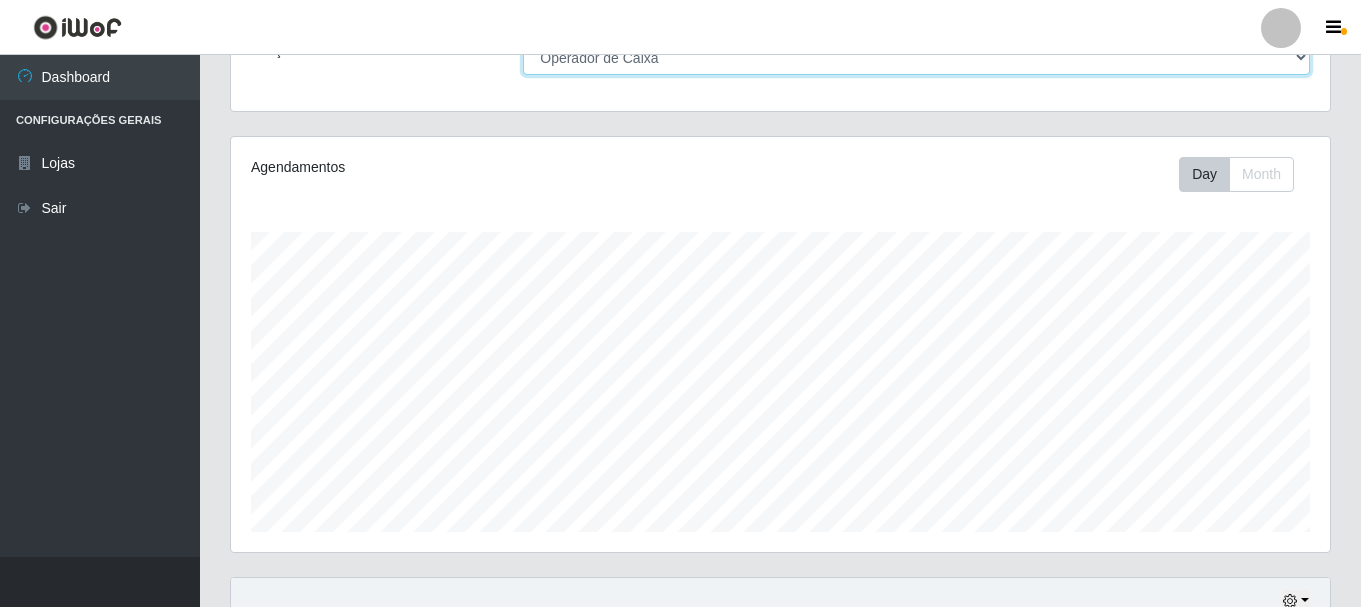 scroll, scrollTop: 177, scrollLeft: 0, axis: vertical 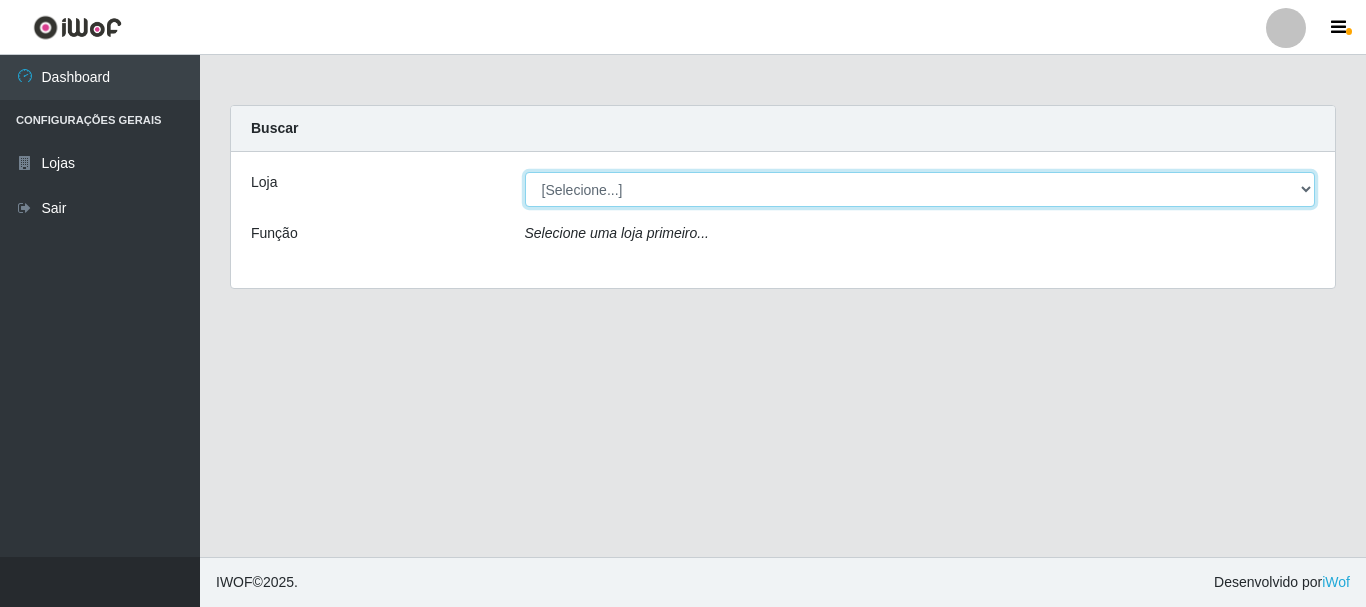 click on "[Selecione...] Nova República - Pajuçara Nova República - Pompeia" at bounding box center (920, 189) 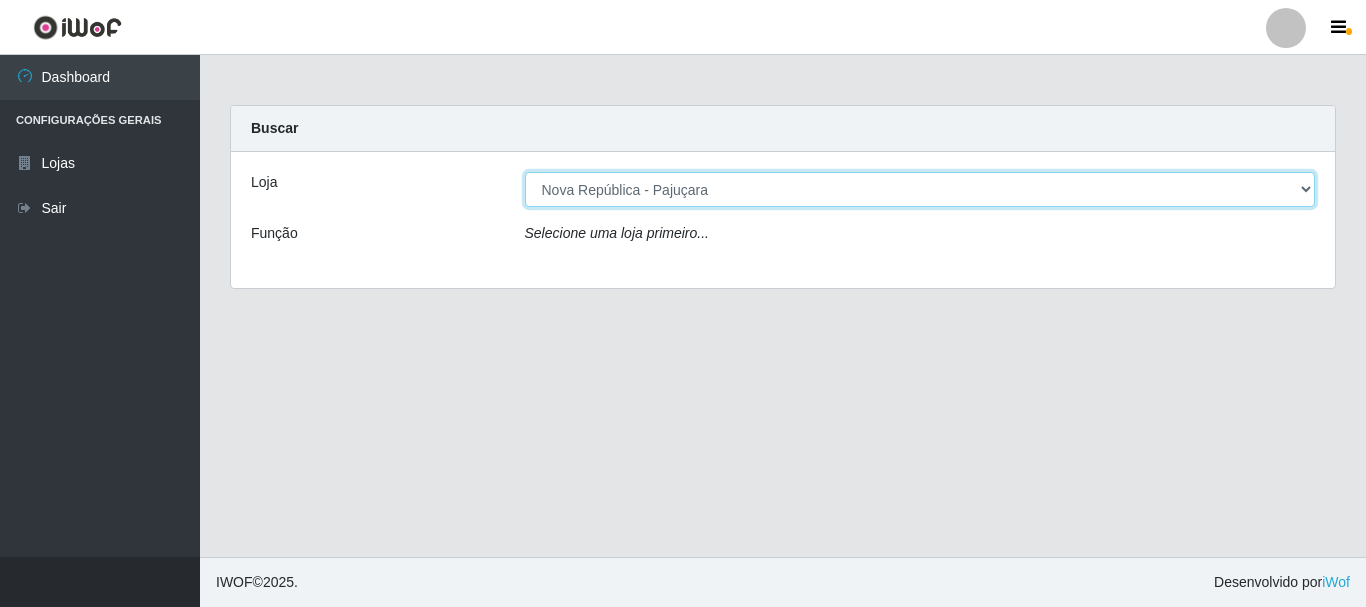 click on "[Selecione...] Nova República - Pajuçara Nova República - Pompeia" at bounding box center [920, 189] 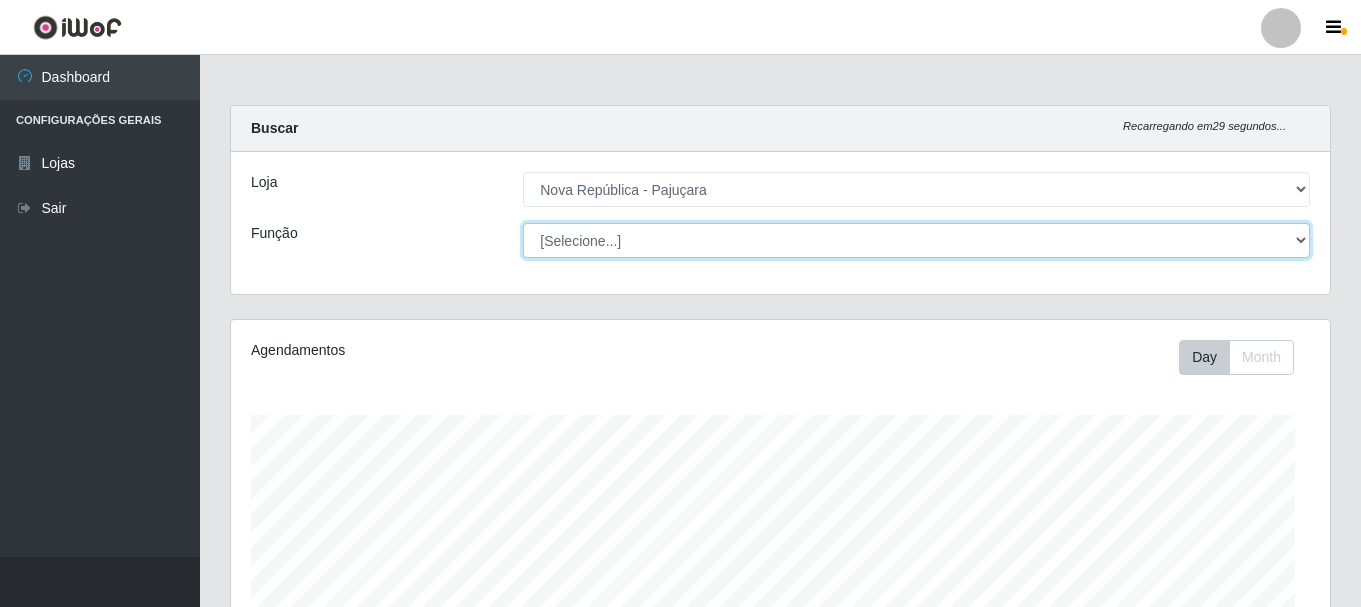 click on "[Selecione...] Balconista Operador de Caixa Repositor" at bounding box center (916, 240) 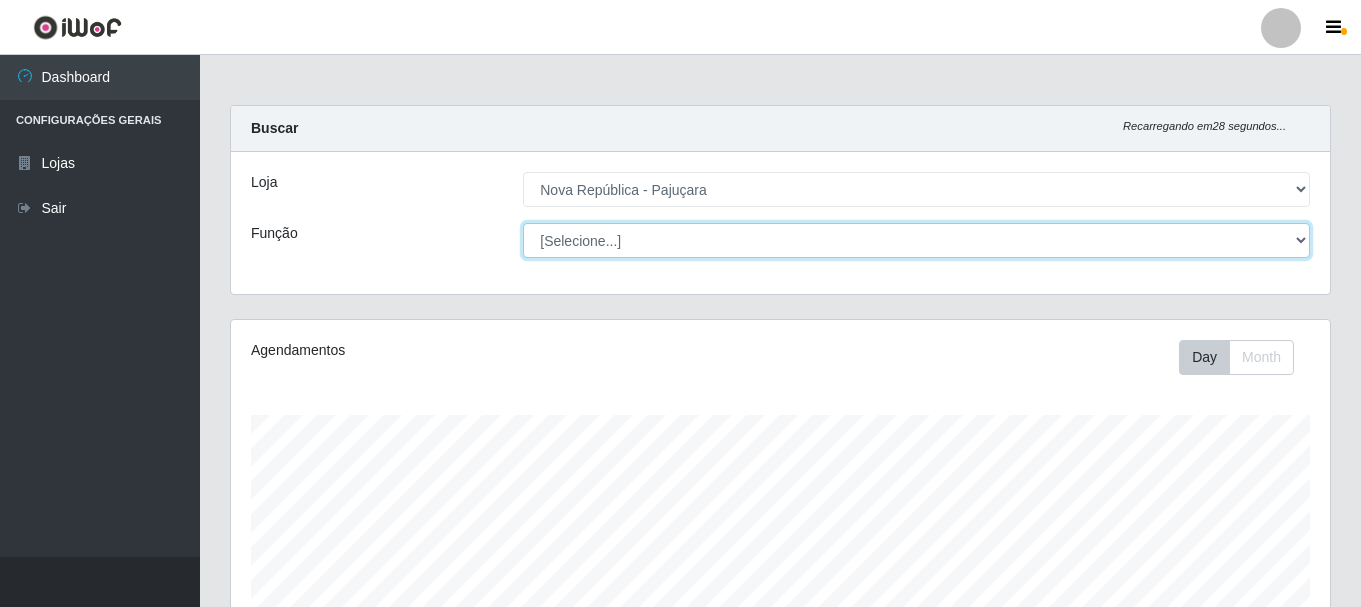 scroll, scrollTop: 999585, scrollLeft: 998901, axis: both 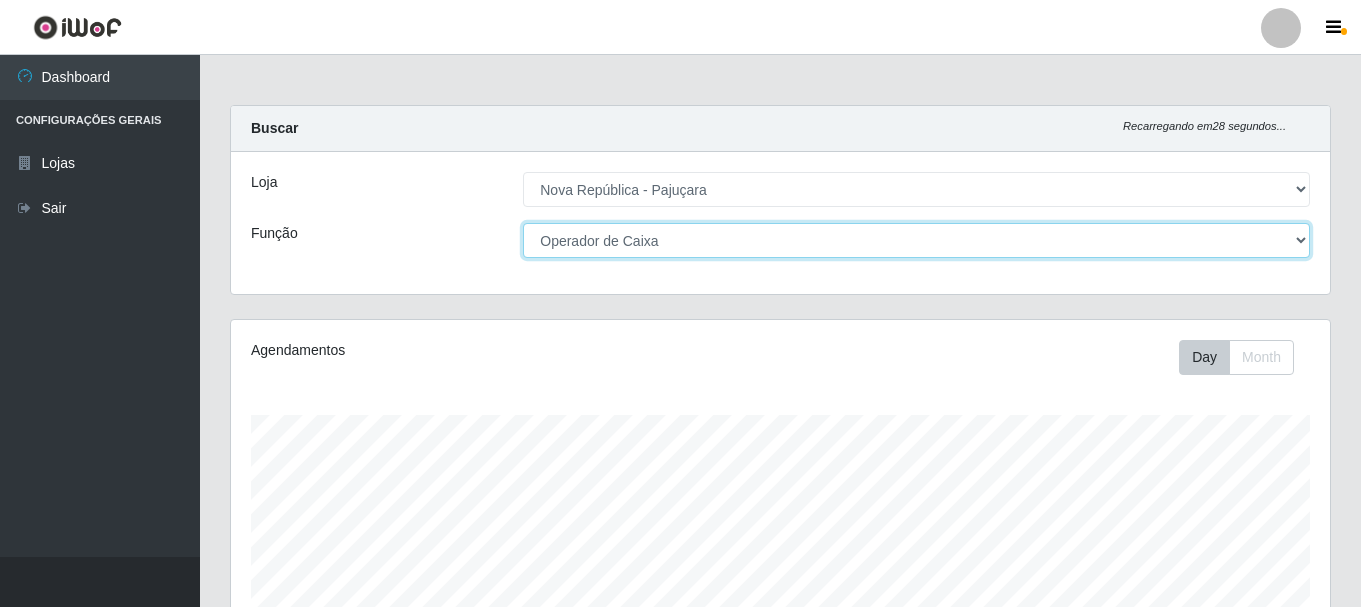 click on "[Selecione...] Balconista Operador de Caixa Repositor" at bounding box center (916, 240) 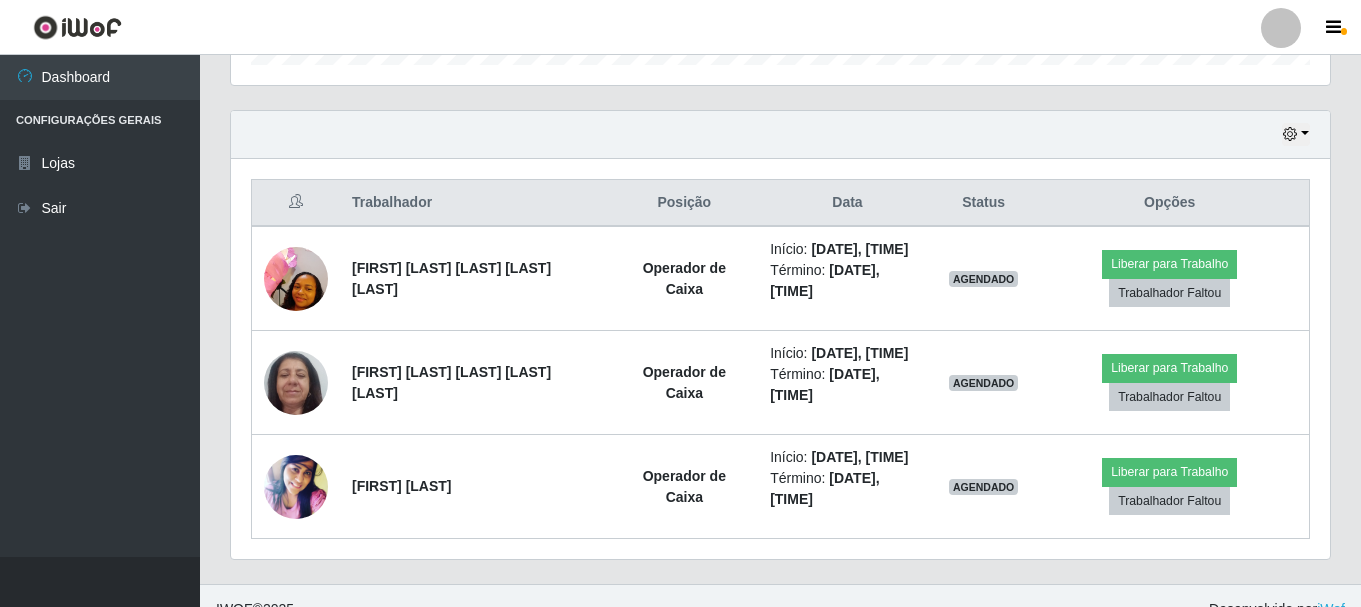 scroll, scrollTop: 677, scrollLeft: 0, axis: vertical 